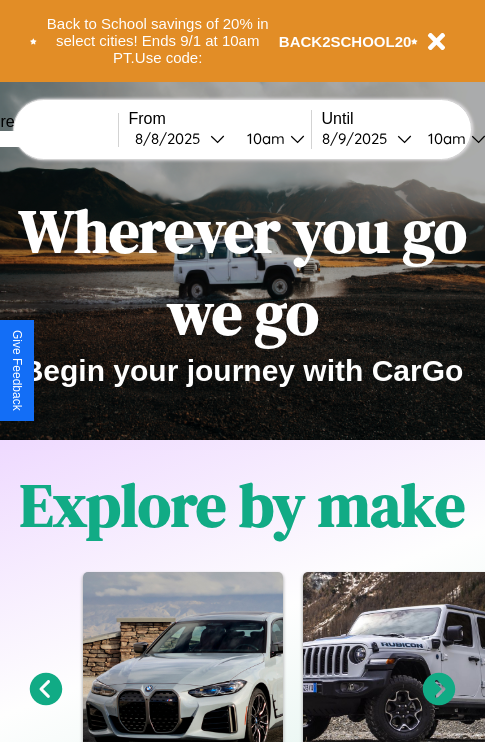 scroll, scrollTop: 308, scrollLeft: 0, axis: vertical 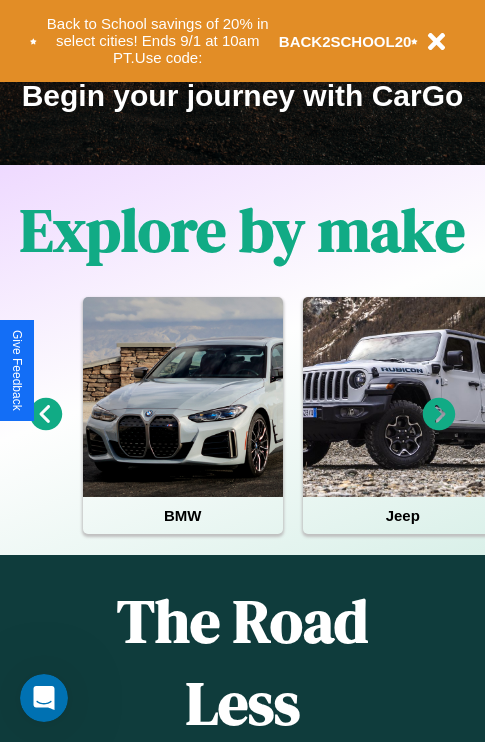 click 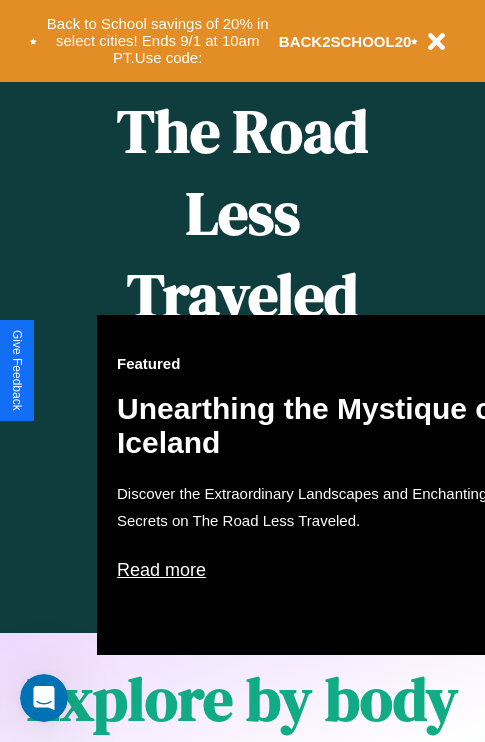 scroll, scrollTop: 2423, scrollLeft: 0, axis: vertical 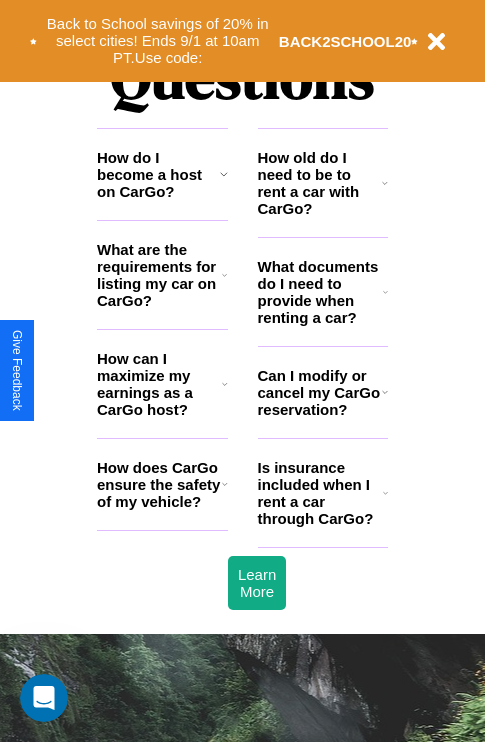 click 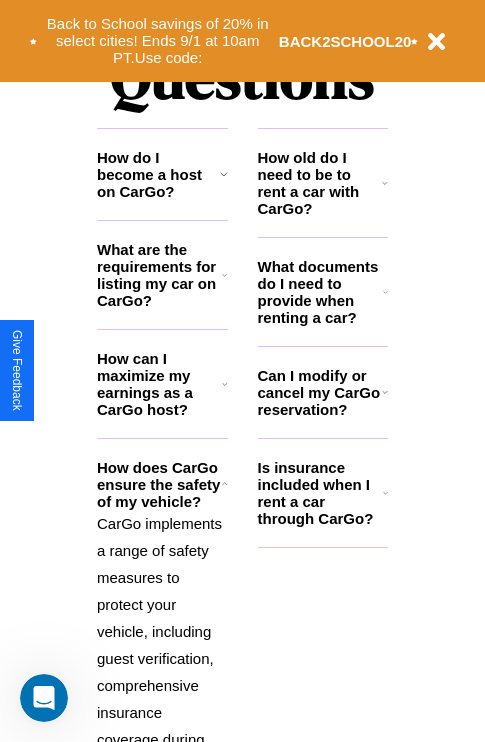 click on "How do I become a host on CarGo?" at bounding box center [158, 174] 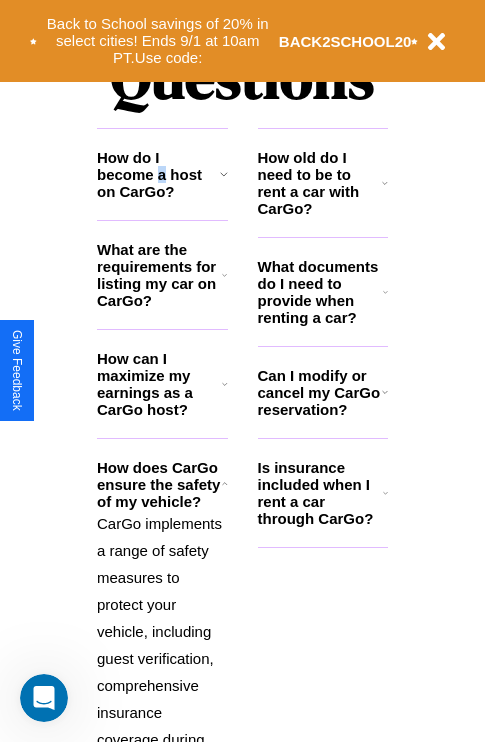 click on "How do I become a host on CarGo?" at bounding box center (158, 174) 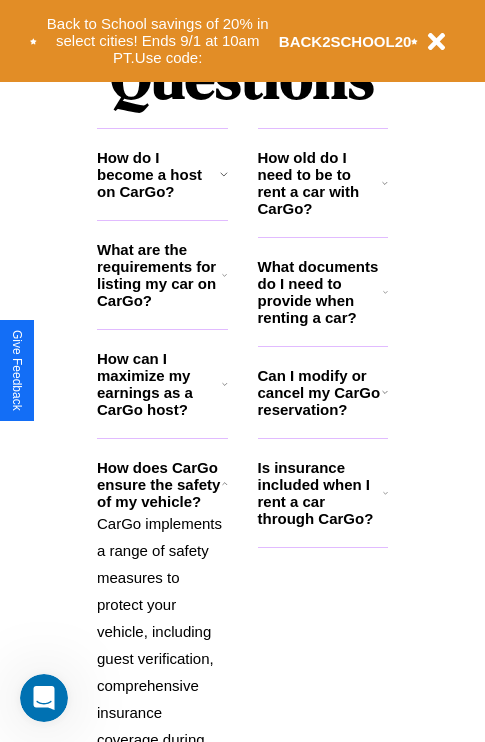 click on "What are the requirements for listing my car on CarGo?" at bounding box center [159, 275] 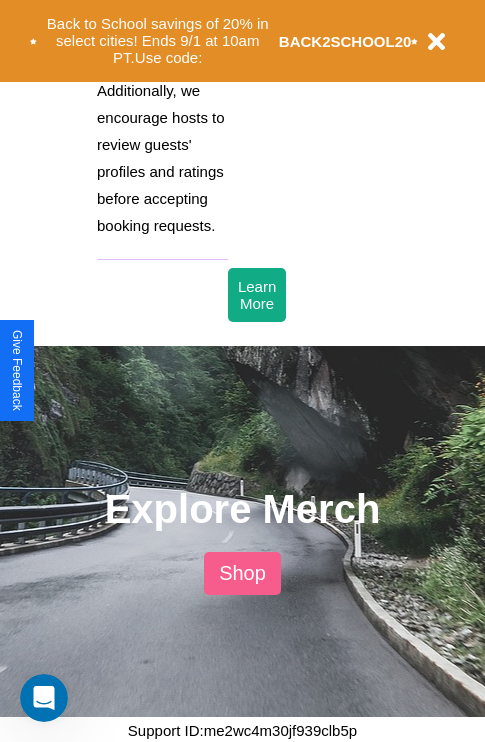 scroll, scrollTop: 2423, scrollLeft: 0, axis: vertical 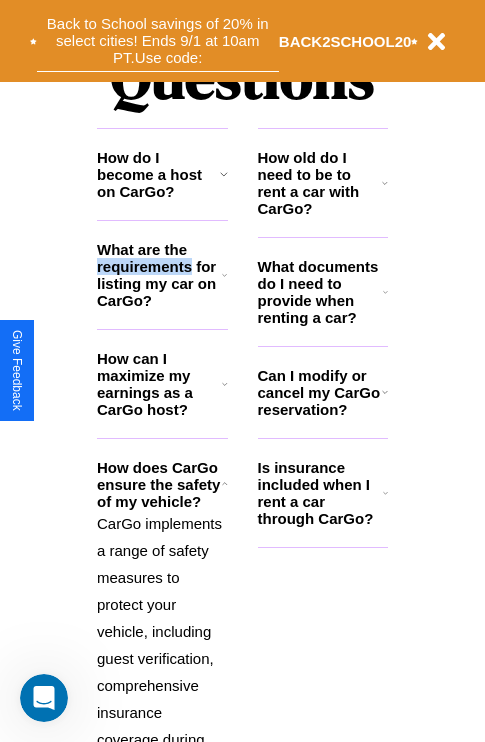 click on "Back to School savings of 20% in select cities! Ends 9/1 at 10am PT.  Use code:" at bounding box center [158, 41] 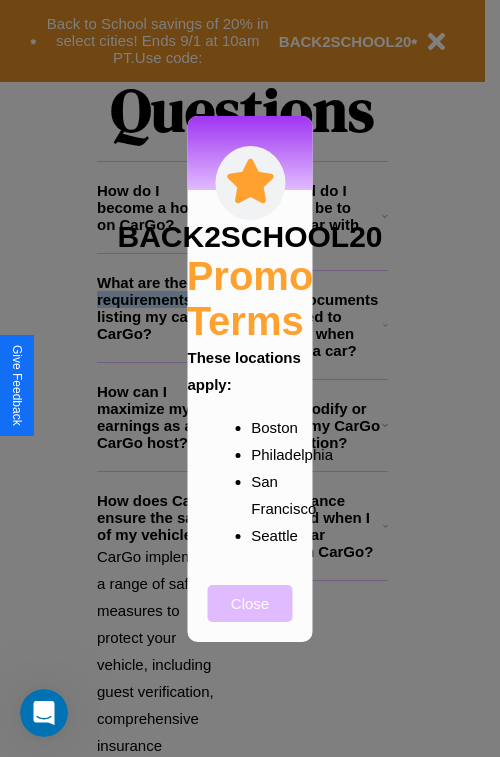 click on "Close" at bounding box center [250, 603] 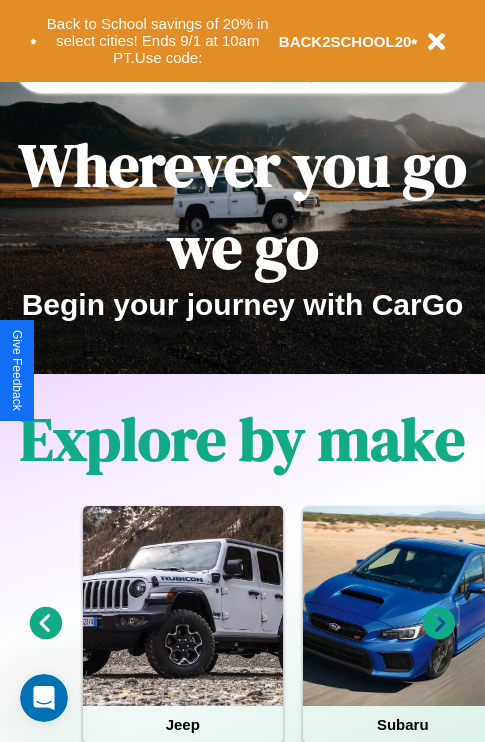 scroll, scrollTop: 0, scrollLeft: 0, axis: both 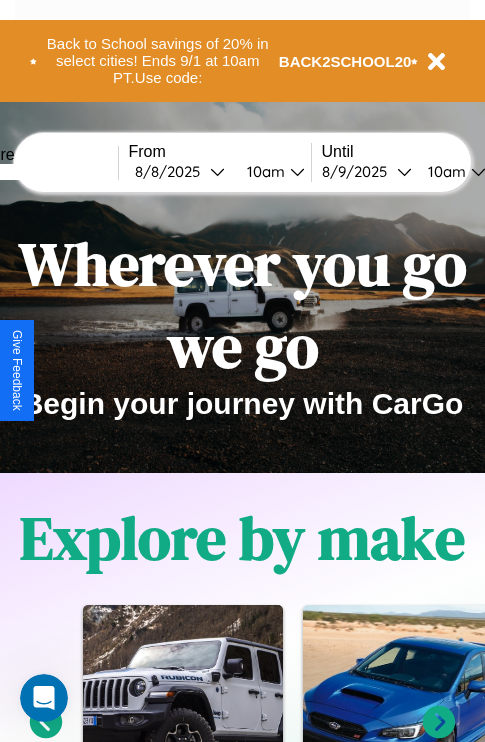 click at bounding box center [43, 172] 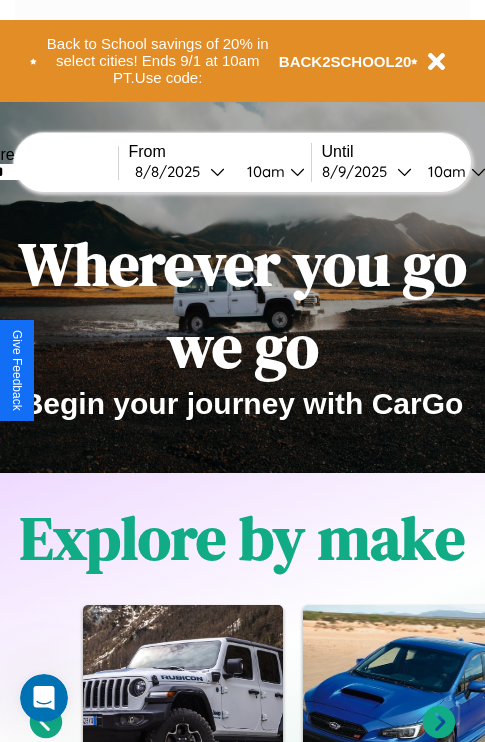 type on "******" 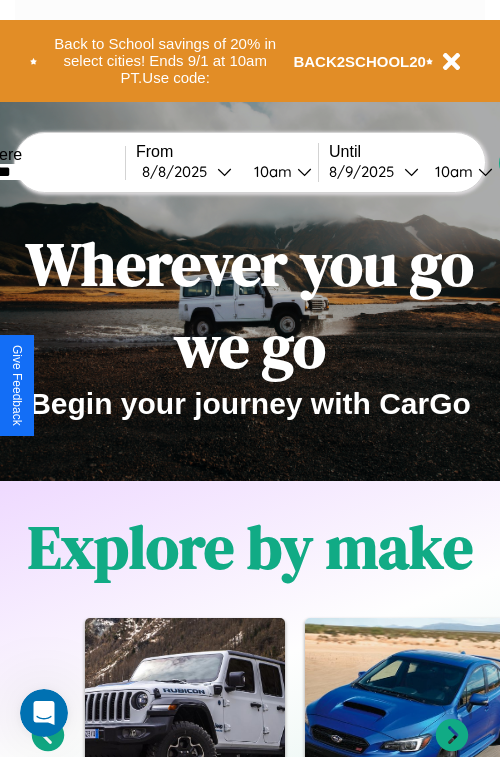 select on "*" 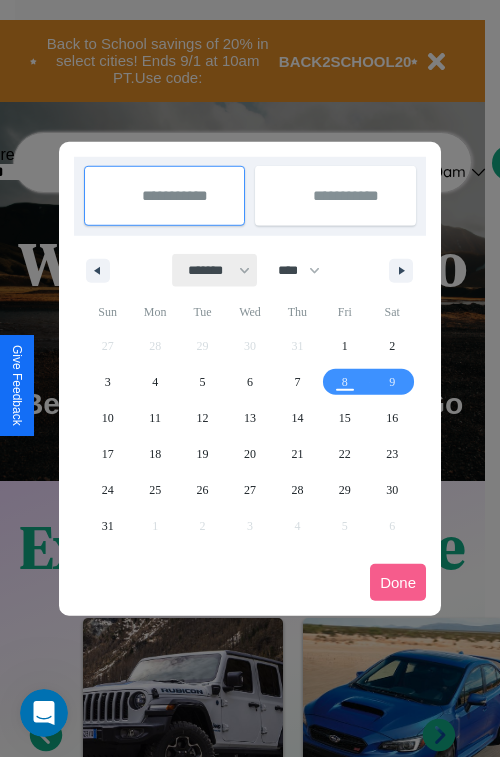 click on "******* ******** ***** ***** *** **** **** ****** ********* ******* ******** ********" at bounding box center [215, 270] 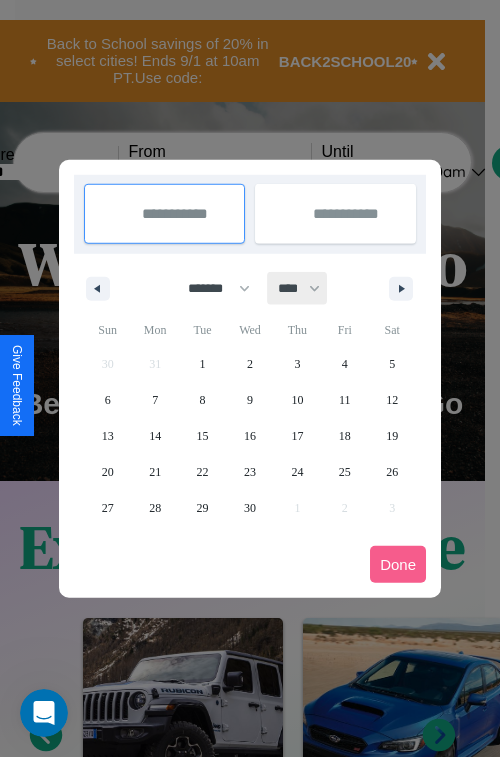 click on "**** **** **** **** **** **** **** **** **** **** **** **** **** **** **** **** **** **** **** **** **** **** **** **** **** **** **** **** **** **** **** **** **** **** **** **** **** **** **** **** **** **** **** **** **** **** **** **** **** **** **** **** **** **** **** **** **** **** **** **** **** **** **** **** **** **** **** **** **** **** **** **** **** **** **** **** **** **** **** **** **** **** **** **** **** **** **** **** **** **** **** **** **** **** **** **** **** **** **** **** **** **** **** **** **** **** **** **** **** **** **** **** **** **** **** **** **** **** **** **** ****" at bounding box center (298, 288) 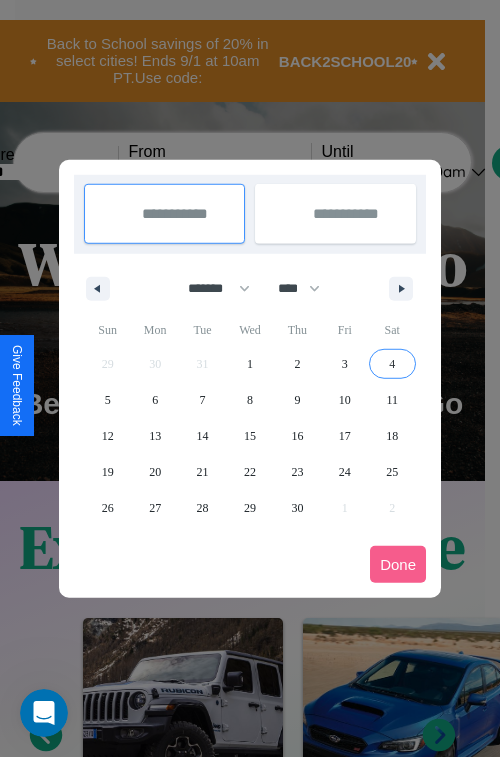 click on "4" at bounding box center (392, 364) 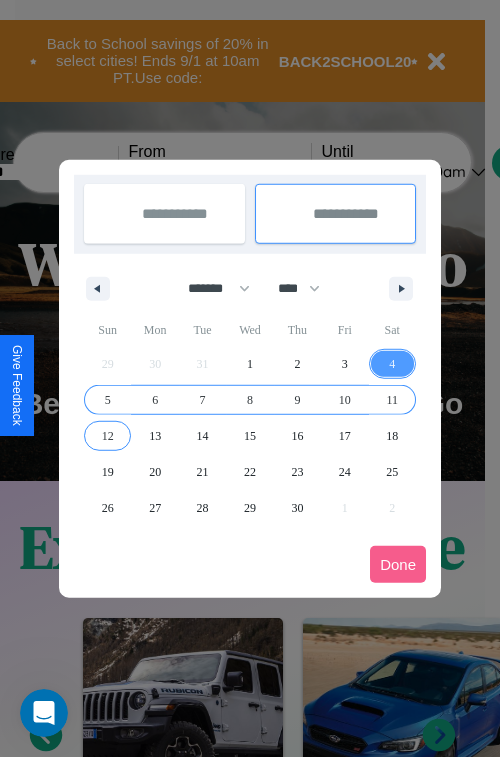 click on "12" at bounding box center [108, 436] 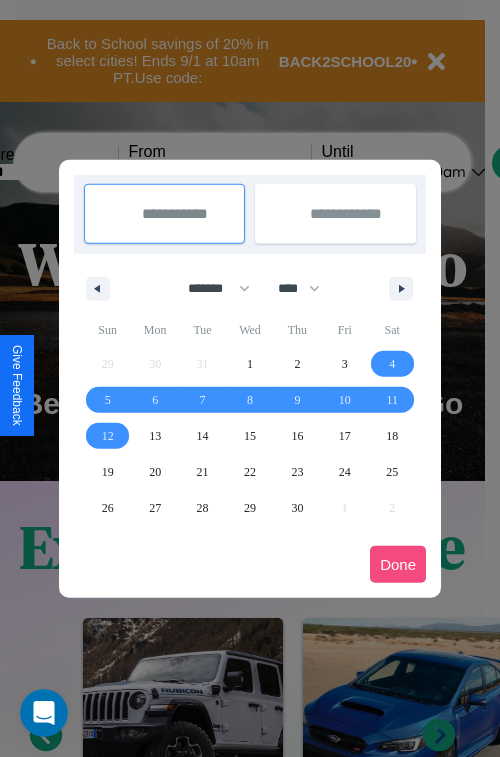 click on "Done" at bounding box center [398, 564] 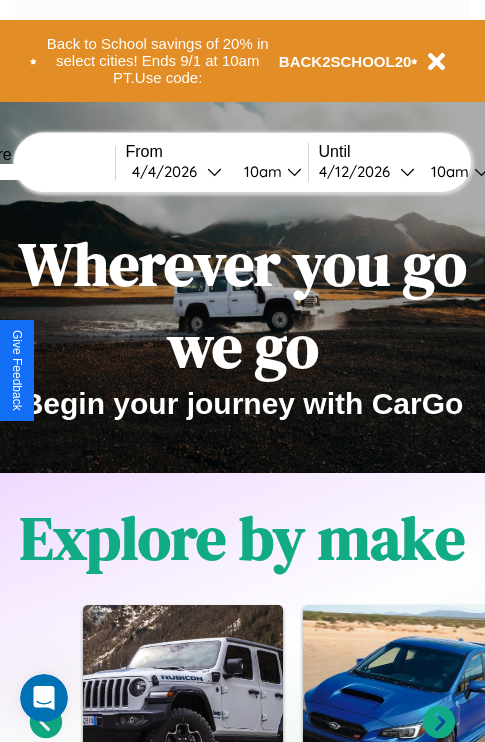 scroll, scrollTop: 0, scrollLeft: 71, axis: horizontal 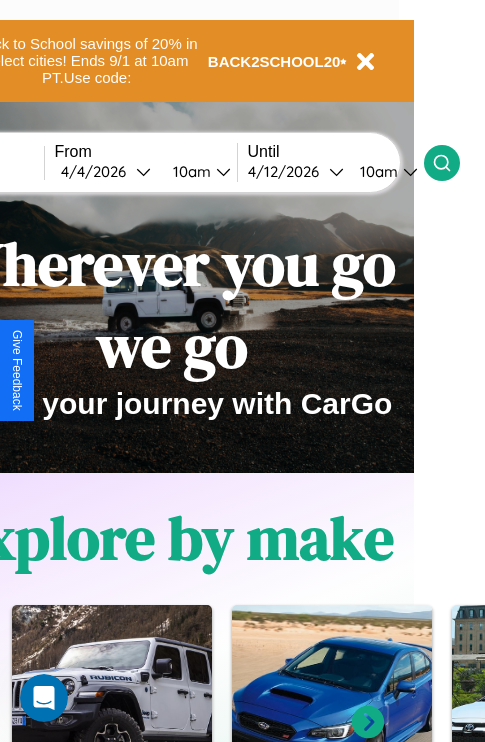 click 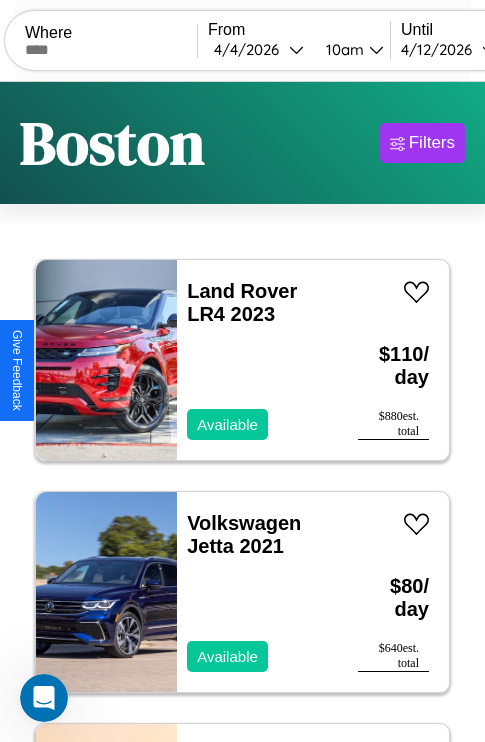scroll, scrollTop: 95, scrollLeft: 0, axis: vertical 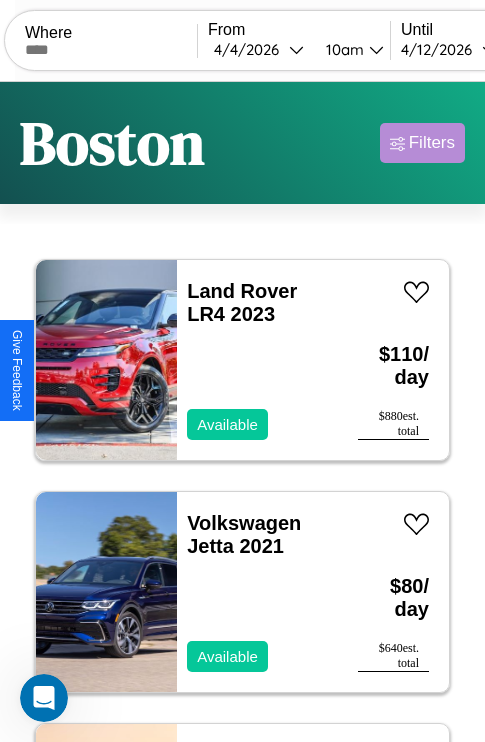 click on "Filters" at bounding box center (432, 143) 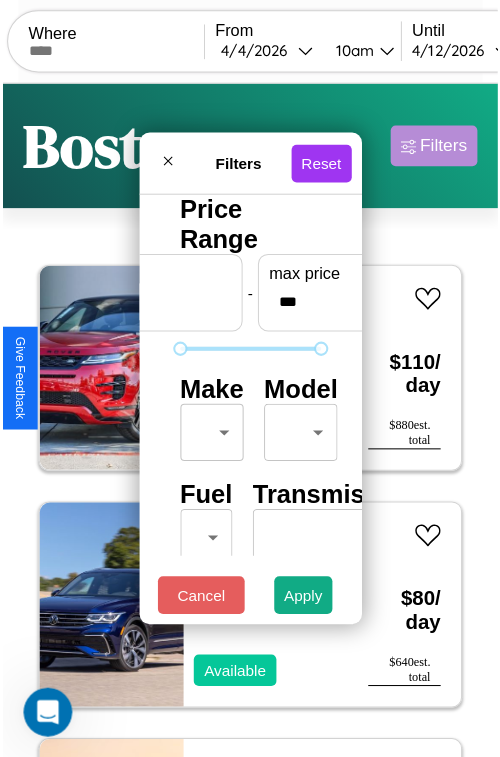 scroll, scrollTop: 59, scrollLeft: 0, axis: vertical 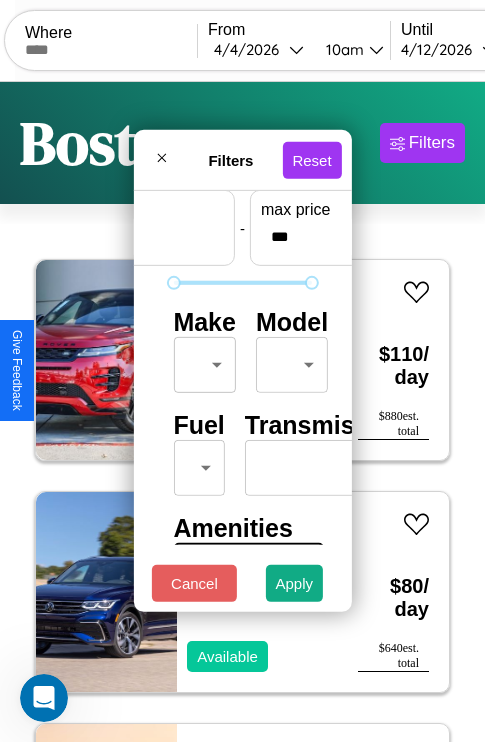 click on "CarGo Where From [MONTH] / [MONTH] / [YEAR] [TIME] Until [MONTH] / [MONTH] / [YEAR] [TIME] Become a Host Login Sign Up [CITY] Filters [NUMBER] cars in this area These cars can be picked up in this city. Land Rover LR4 2023 Available $ [PRICE] / day $ [PRICE] est. total Volkswagen Jetta 2021 Available $ [PRICE] / day $ [PRICE] est. total Aston Martin V8 2016 Available $ [PRICE] / day $ [PRICE] est. total GMC NE 2023 Available $ [PRICE] / day $ [PRICE] est. total Infiniti G35 2021 Available $ [PRICE] / day $ [PRICE] est. total BMW R 65 LS 2021 Available $ [PRICE] / day $ [PRICE] est. total Volkswagen KOMBI 2024 Available $ [PRICE] / day $ [PRICE] est. total Volkswagen Golf R 2016 Available $ [PRICE] / day $ [PRICE] est. total Nissan Rogue 2020 Available $ [PRICE] / day $ [PRICE] est. total Lamborghini 147 2023 Available $ [PRICE] / day $ [PRICE] est. total Alfa Romeo Tonale 2019 Available $ [PRICE] / day $ [PRICE] est. total Volkswagen Jetta GLI 2014 Available $ [PRICE] / day $ [PRICE] est. total Jaguar XK 2016 Unavailable $ [PRICE] / day $ [PRICE] est. total Hyundai" at bounding box center (242, 412) 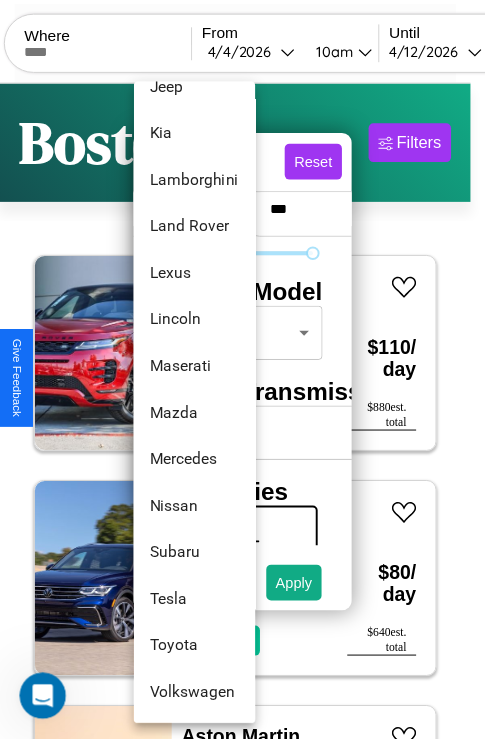 scroll, scrollTop: 1083, scrollLeft: 0, axis: vertical 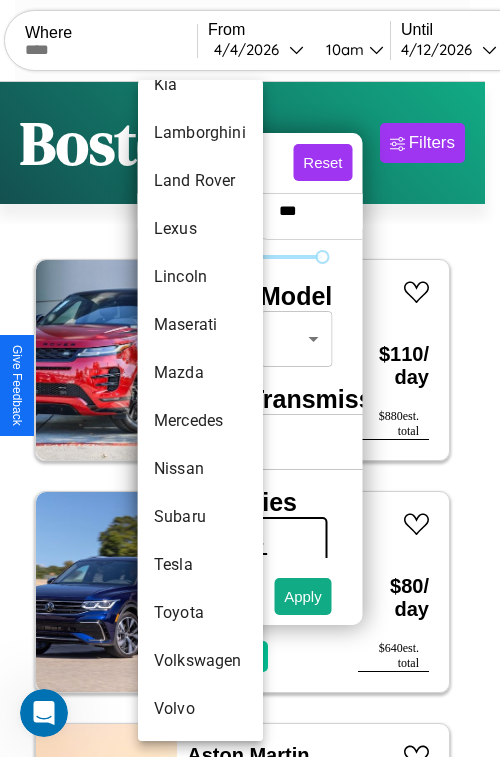 click on "Toyota" at bounding box center [200, 613] 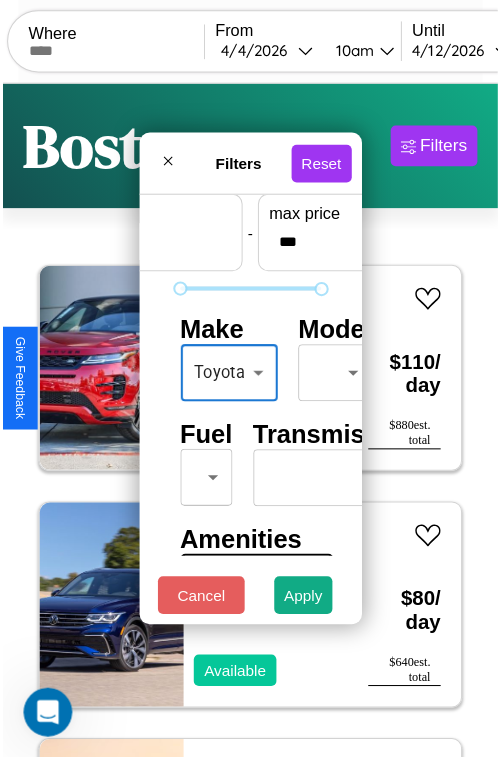 scroll, scrollTop: 59, scrollLeft: 17, axis: both 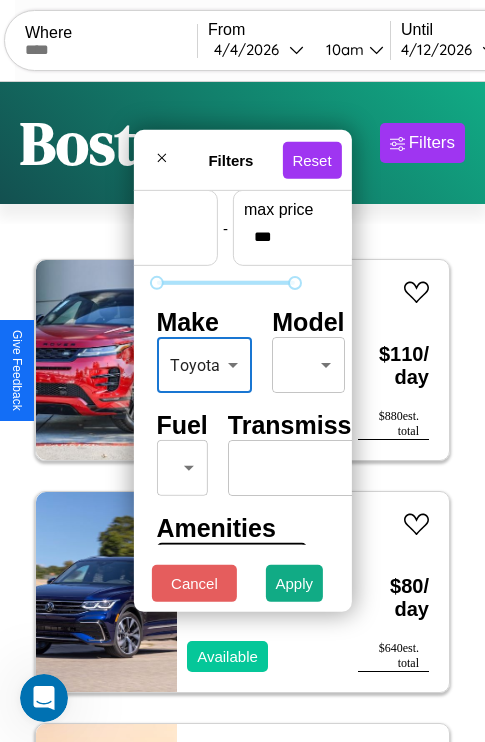 click on "CarGo Where From [MONTH] / [MONTH] / [YEAR] [TIME] Until [MONTH] / [MONTH] / [YEAR] [TIME] Become a Host Login Sign Up [CITY] Filters [NUMBER] cars in this area These cars can be picked up in this city. Land Rover LR4 2023 Available $ [PRICE] / day $ [PRICE] est. total Volkswagen Jetta 2021 Available $ [PRICE] / day $ [PRICE] est. total Aston Martin V8 2016 Available $ [PRICE] / day $ [PRICE] est. total GMC NE 2023 Available $ [PRICE] / day $ [PRICE] est. total Infiniti G35 2021 Available $ [PRICE] / day $ [PRICE] est. total BMW R 65 LS 2021 Available $ [PRICE] / day $ [PRICE] est. total Volkswagen KOMBI 2024 Available $ [PRICE] / day $ [PRICE] est. total Volkswagen Golf R 2016 Available $ [PRICE] / day $ [PRICE] est. total Nissan Rogue 2020 Available $ [PRICE] / day $ [PRICE] est. total Lamborghini 147 2023 Available $ [PRICE] / day $ [PRICE] est. total Alfa Romeo Tonale 2019 Available $ [PRICE] / day $ [PRICE] est. total Volkswagen Jetta GLI 2014 Available $ [PRICE] / day $ [PRICE] est. total Jaguar XK 2016 Unavailable $ [PRICE] / day $ [PRICE] est. total Hyundai" at bounding box center [242, 412] 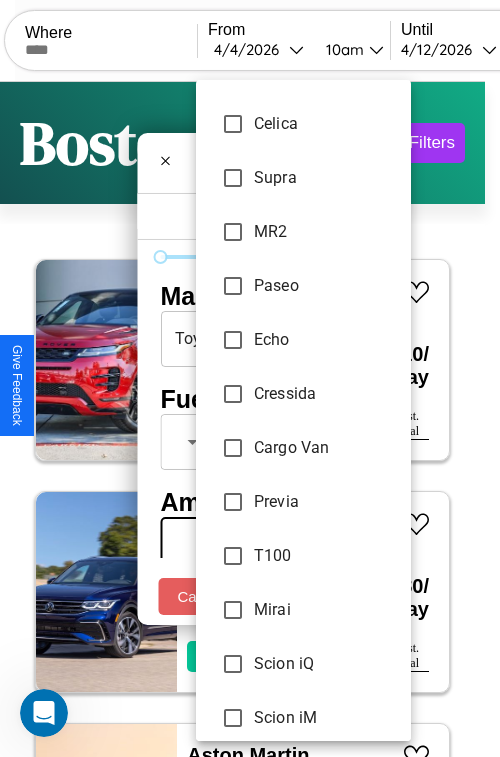scroll, scrollTop: 1913, scrollLeft: 0, axis: vertical 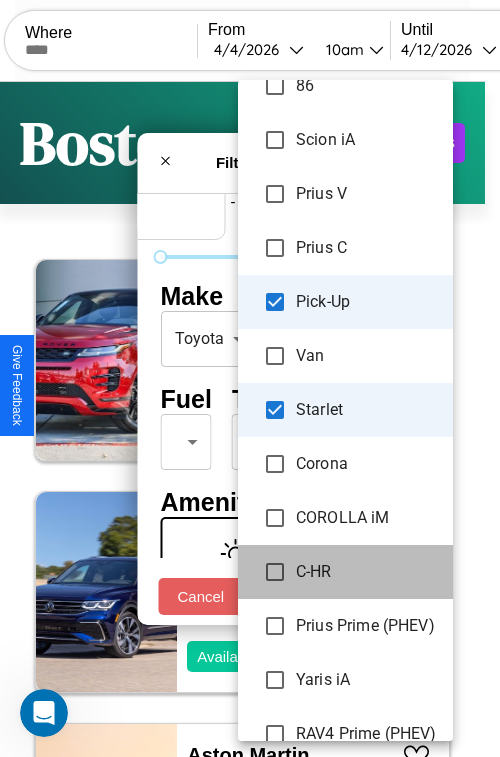 click on "C-HR" at bounding box center (345, 572) 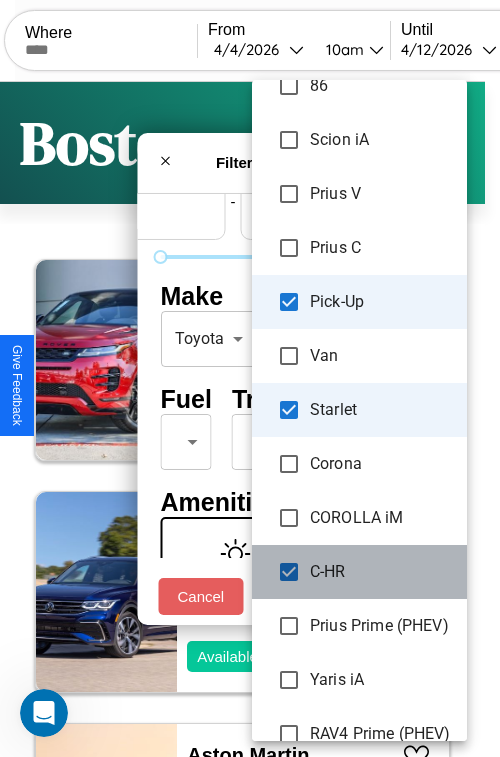 scroll, scrollTop: 1164, scrollLeft: 0, axis: vertical 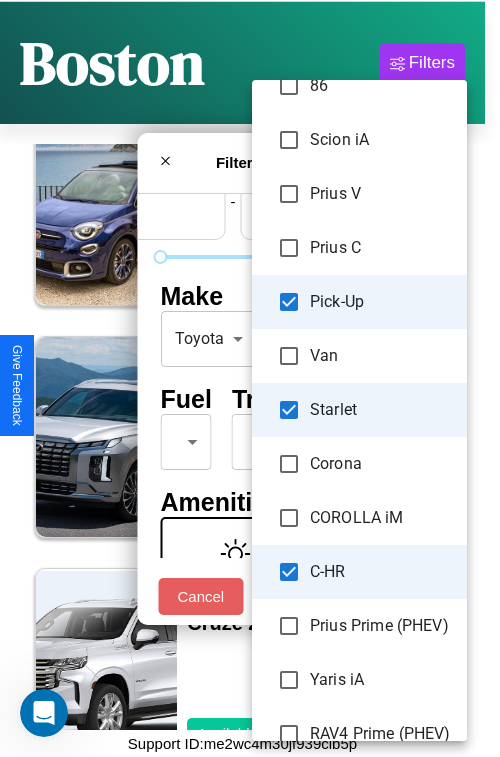 click at bounding box center (250, 378) 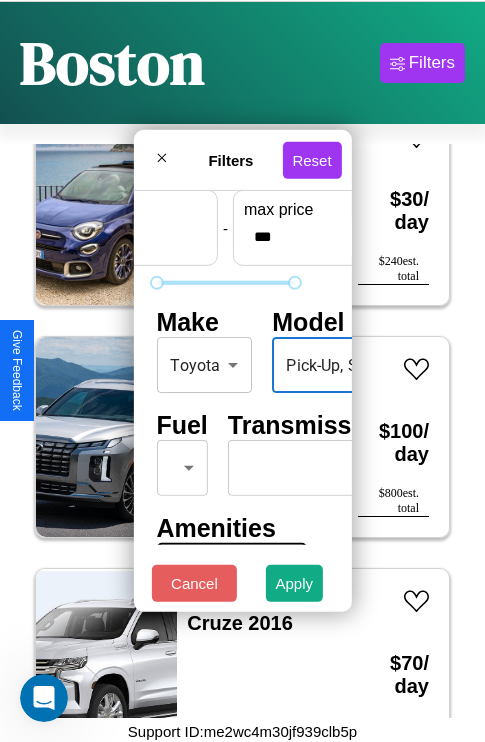 click on "CarGo Where From [MONTH] / [MONTH] / [YEAR] [TIME] Until [MONTH] / [MONTH] / [YEAR] [TIME] Become a Host Login Sign Up [CITY] Filters [NUMBER] cars in this area These cars can be picked up in this city. Land Rover LR4 2023 Available $ [PRICE] / day $ [PRICE] est. total Volkswagen Jetta 2021 Available $ [PRICE] / day $ [PRICE] est. total Aston Martin V8 2016 Available $ [PRICE] / day $ [PRICE] est. total GMC NE 2023 Available $ [PRICE] / day $ [PRICE] est. total Infiniti G35 2021 Available $ [PRICE] / day $ [PRICE] est. total BMW R 65 LS 2021 Available $ [PRICE] / day $ [PRICE] est. total Volkswagen KOMBI 2024 Available $ [PRICE] / day $ [PRICE] est. total Volkswagen Golf R 2016 Available $ [PRICE] / day $ [PRICE] est. total Nissan Rogue 2020 Available $ [PRICE] / day $ [PRICE] est. total Lamborghini 147 2023 Available $ [PRICE] / day $ [PRICE] est. total Alfa Romeo Tonale 2019 Available $ [PRICE] / day $ [PRICE] est. total Volkswagen Jetta GLI 2014 Available $ [PRICE] / day $ [PRICE] est. total Jaguar XK 2016 Unavailable $ [PRICE] / day $ [PRICE] est. total Hyundai" at bounding box center (242, 332) 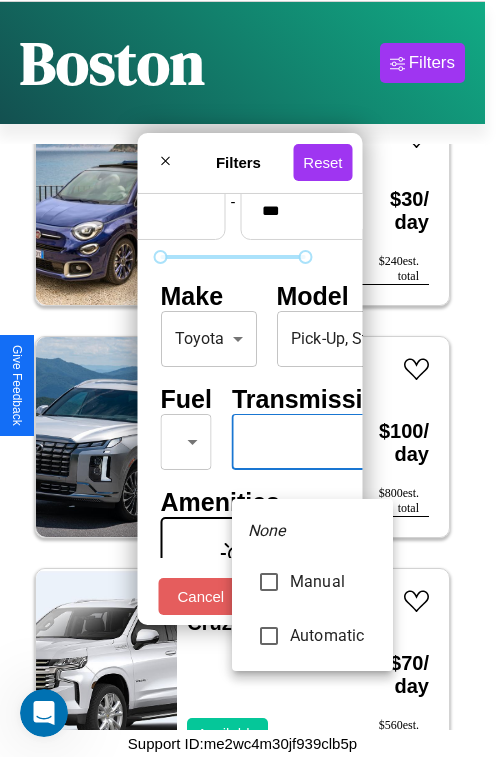 click at bounding box center [250, 378] 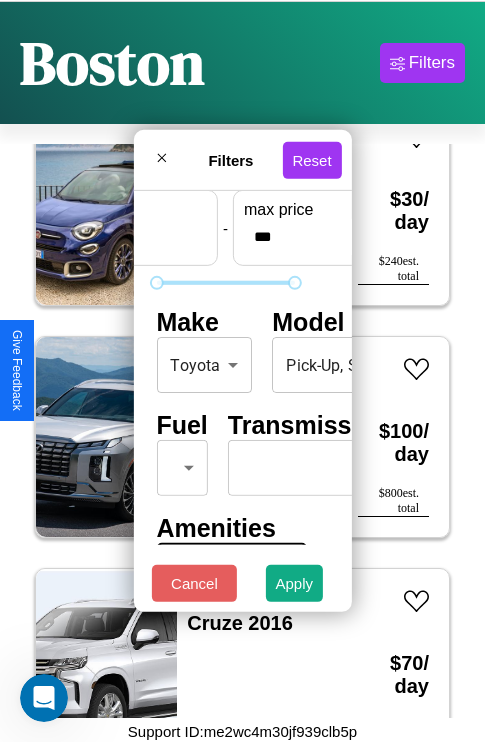 click on "CarGo Where From [MONTH] / [MONTH] / [YEAR] [TIME] Until [MONTH] / [MONTH] / [YEAR] [TIME] Become a Host Login Sign Up [CITY] Filters [NUMBER] cars in this area These cars can be picked up in this city. Land Rover LR4 2023 Available $ [PRICE] / day $ [PRICE] est. total Volkswagen Jetta 2021 Available $ [PRICE] / day $ [PRICE] est. total Aston Martin V8 2016 Available $ [PRICE] / day $ [PRICE] est. total GMC NE 2023 Available $ [PRICE] / day $ [PRICE] est. total Infiniti G35 2021 Available $ [PRICE] / day $ [PRICE] est. total BMW R 65 LS 2021 Available $ [PRICE] / day $ [PRICE] est. total Volkswagen KOMBI 2024 Available $ [PRICE] / day $ [PRICE] est. total Volkswagen Golf R 2016 Available $ [PRICE] / day $ [PRICE] est. total Nissan Rogue 2020 Available $ [PRICE] / day $ [PRICE] est. total Lamborghini 147 2023 Available $ [PRICE] / day $ [PRICE] est. total Alfa Romeo Tonale 2019 Available $ [PRICE] / day $ [PRICE] est. total Volkswagen Jetta GLI 2014 Available $ [PRICE] / day $ [PRICE] est. total Jaguar XK 2016 Unavailable $ [PRICE] / day $ [PRICE] est. total Hyundai" at bounding box center (242, 332) 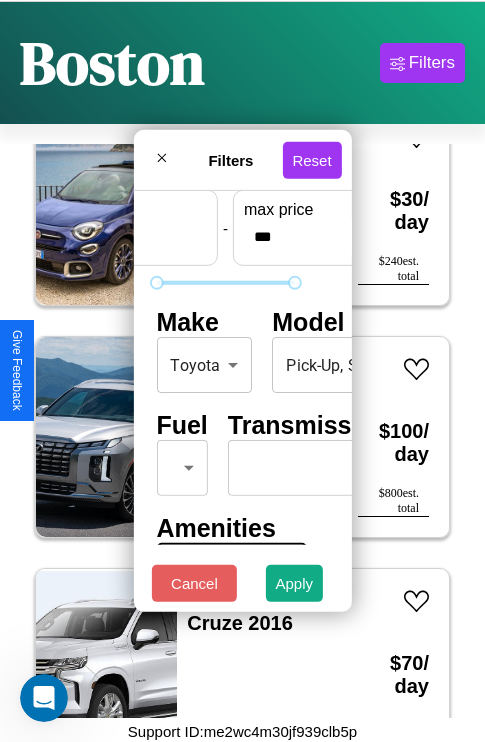 click on "CarGo Where From [MONTH] / [MONTH] / [YEAR] [TIME] Until [MONTH] / [MONTH] / [YEAR] [TIME] Become a Host Login Sign Up [CITY] Filters [NUMBER] cars in this area These cars can be picked up in this city. Land Rover LR4 2023 Available $ [PRICE] / day $ [PRICE] est. total Volkswagen Jetta 2021 Available $ [PRICE] / day $ [PRICE] est. total Aston Martin V8 2016 Available $ [PRICE] / day $ [PRICE] est. total GMC NE 2023 Available $ [PRICE] / day $ [PRICE] est. total Infiniti G35 2021 Available $ [PRICE] / day $ [PRICE] est. total BMW R 65 LS 2021 Available $ [PRICE] / day $ [PRICE] est. total Volkswagen KOMBI 2024 Available $ [PRICE] / day $ [PRICE] est. total Volkswagen Golf R 2016 Available $ [PRICE] / day $ [PRICE] est. total Nissan Rogue 2020 Available $ [PRICE] / day $ [PRICE] est. total Lamborghini 147 2023 Available $ [PRICE] / day $ [PRICE] est. total Alfa Romeo Tonale 2019 Available $ [PRICE] / day $ [PRICE] est. total Volkswagen Jetta GLI 2014 Available $ [PRICE] / day $ [PRICE] est. total Jaguar XK 2016 Unavailable $ [PRICE] / day $ [PRICE] est. total Hyundai" at bounding box center [242, 332] 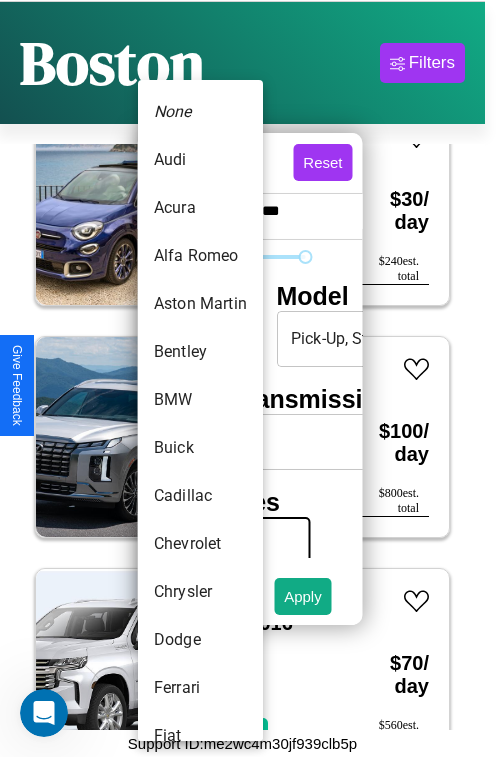 click on "Mazda" at bounding box center [200, 1456] 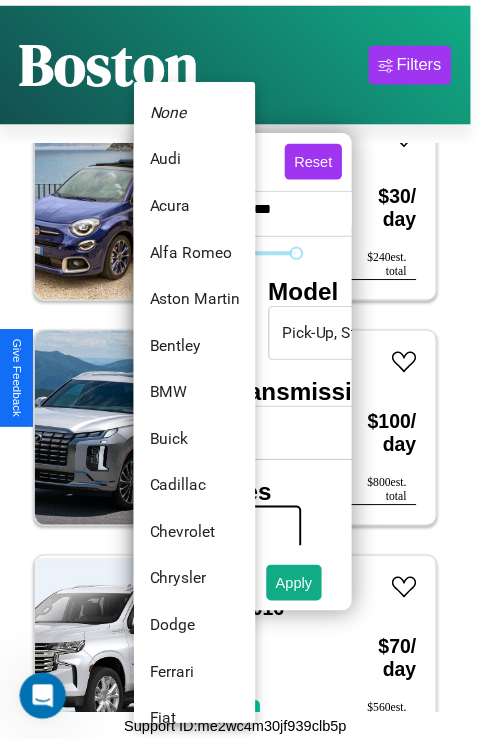 scroll, scrollTop: 1083, scrollLeft: 0, axis: vertical 